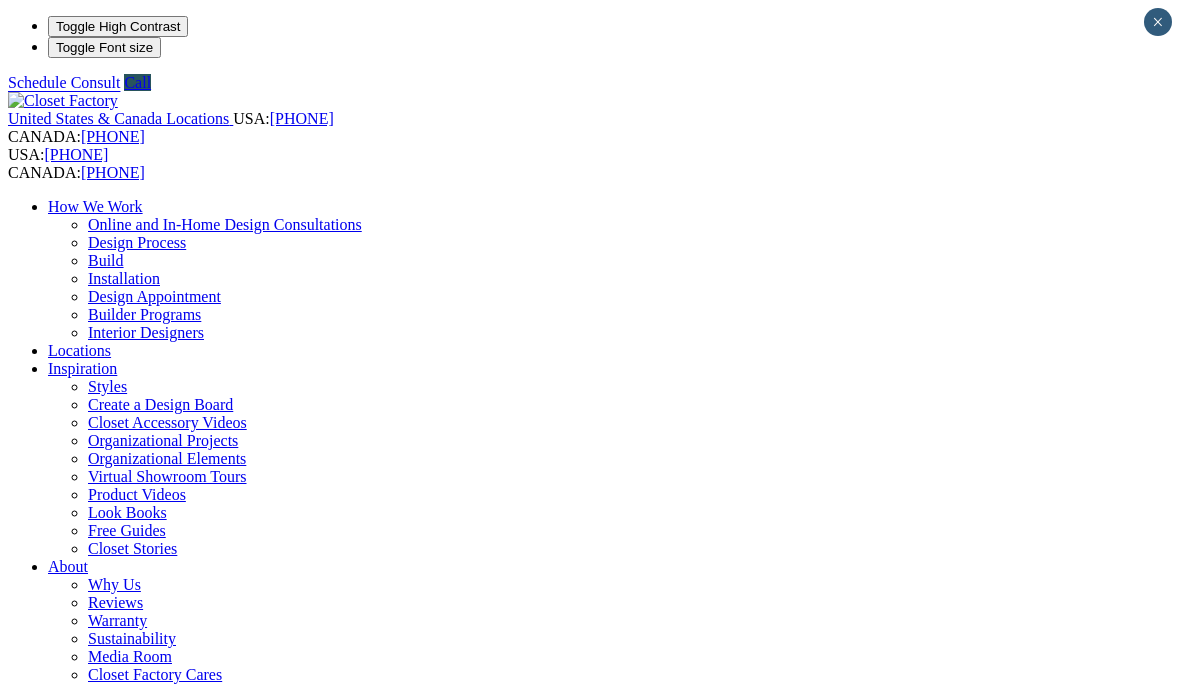 scroll, scrollTop: 235, scrollLeft: 0, axis: vertical 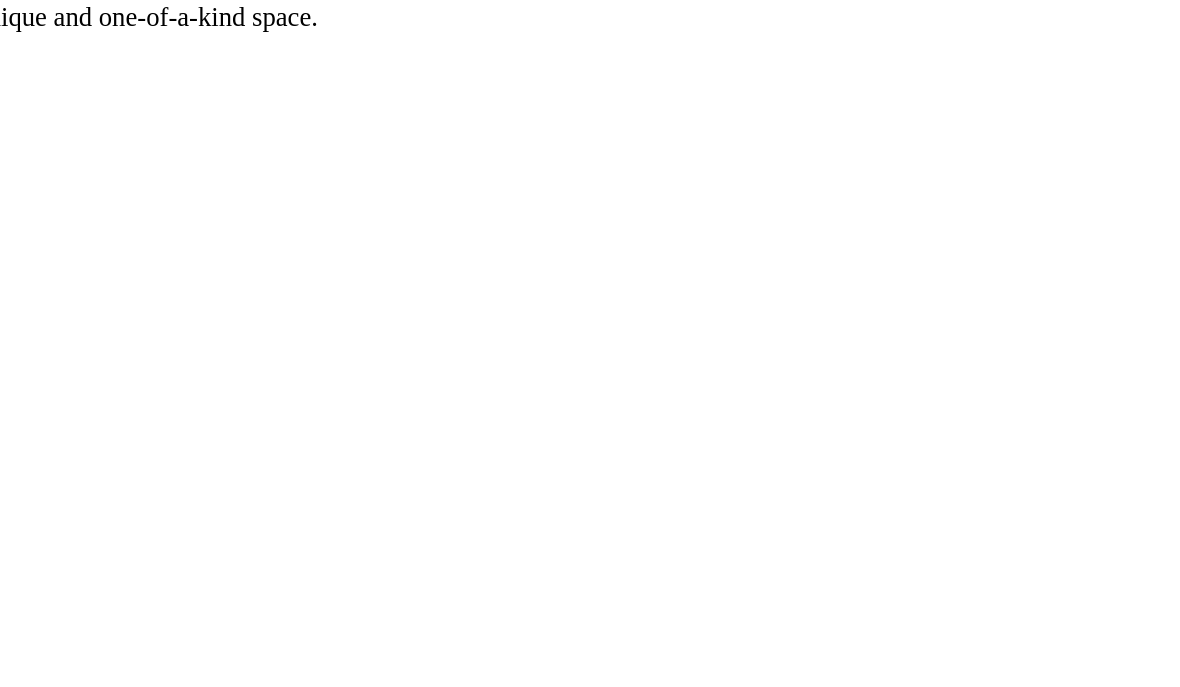 click on "Laundry Room" at bounding box center (96, -949) 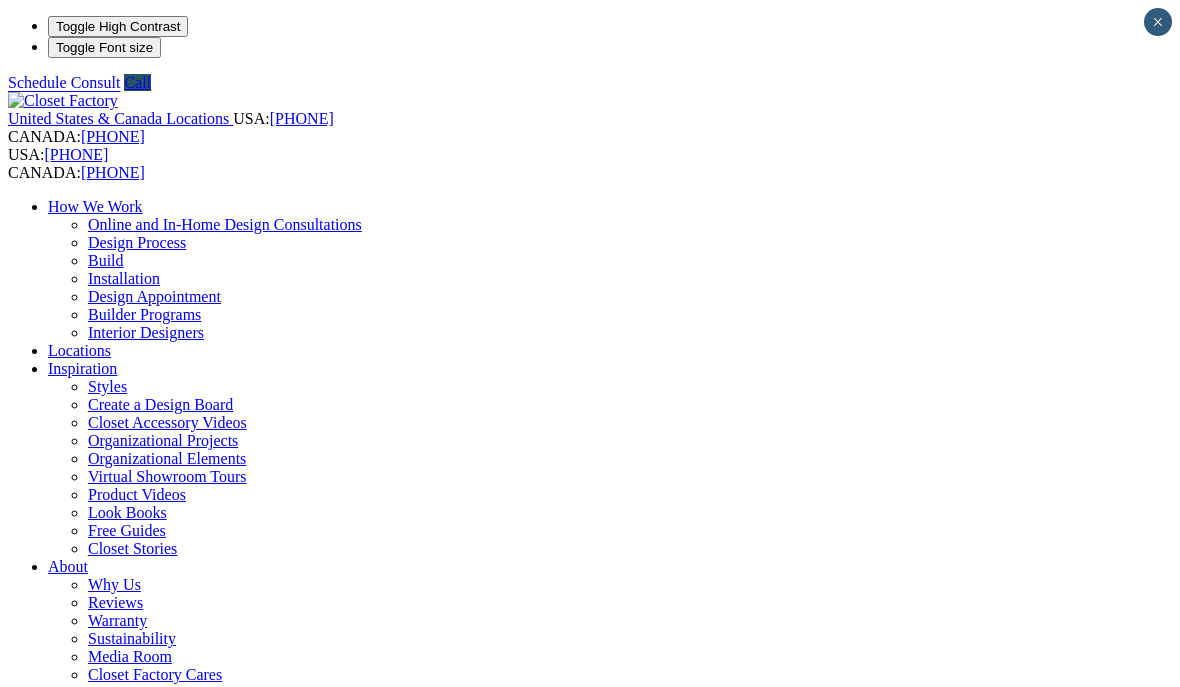 scroll, scrollTop: 0, scrollLeft: 0, axis: both 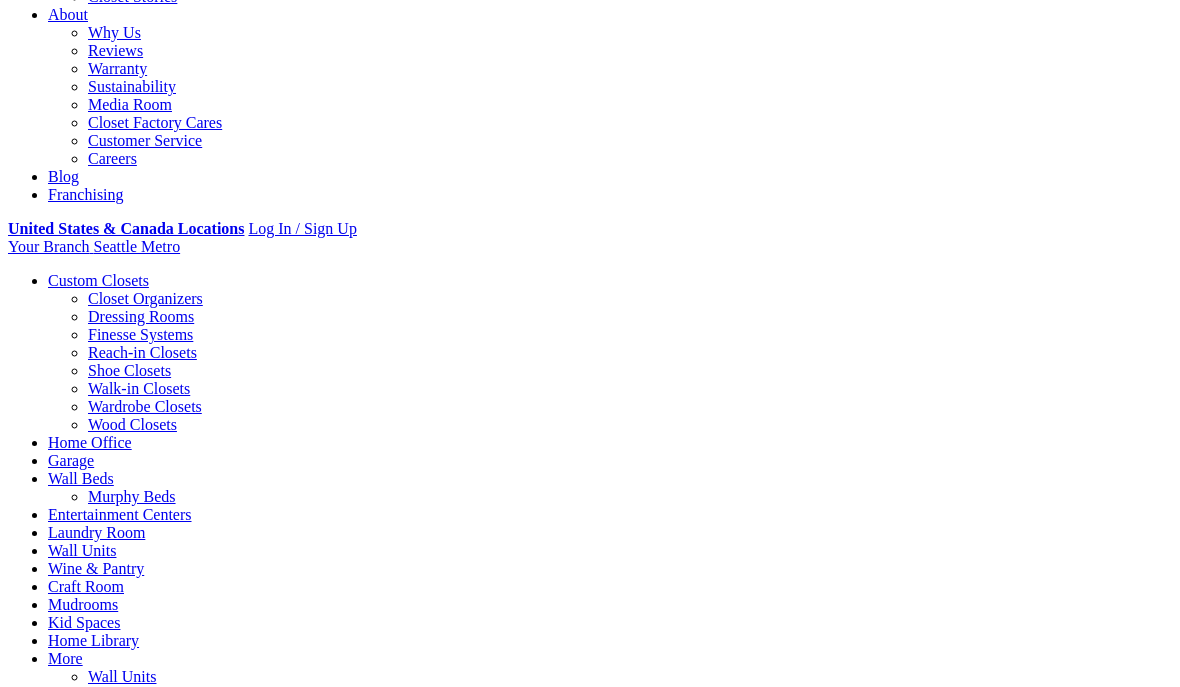 click at bounding box center [1508, 2707] 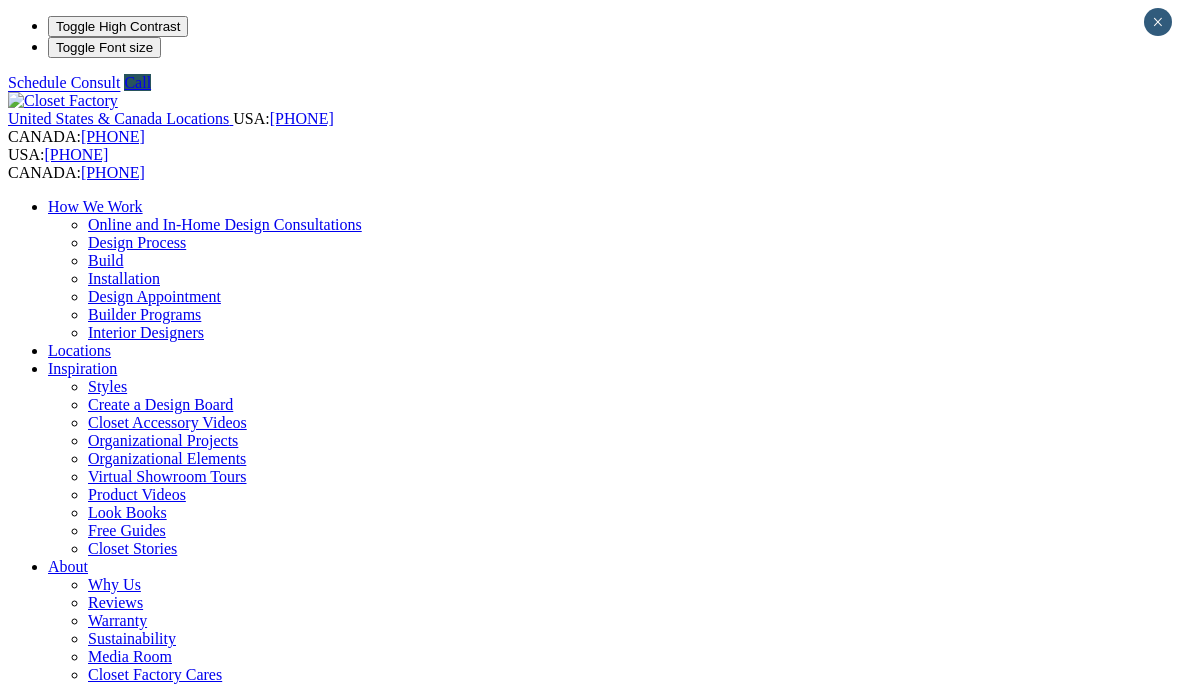 scroll, scrollTop: 0, scrollLeft: 0, axis: both 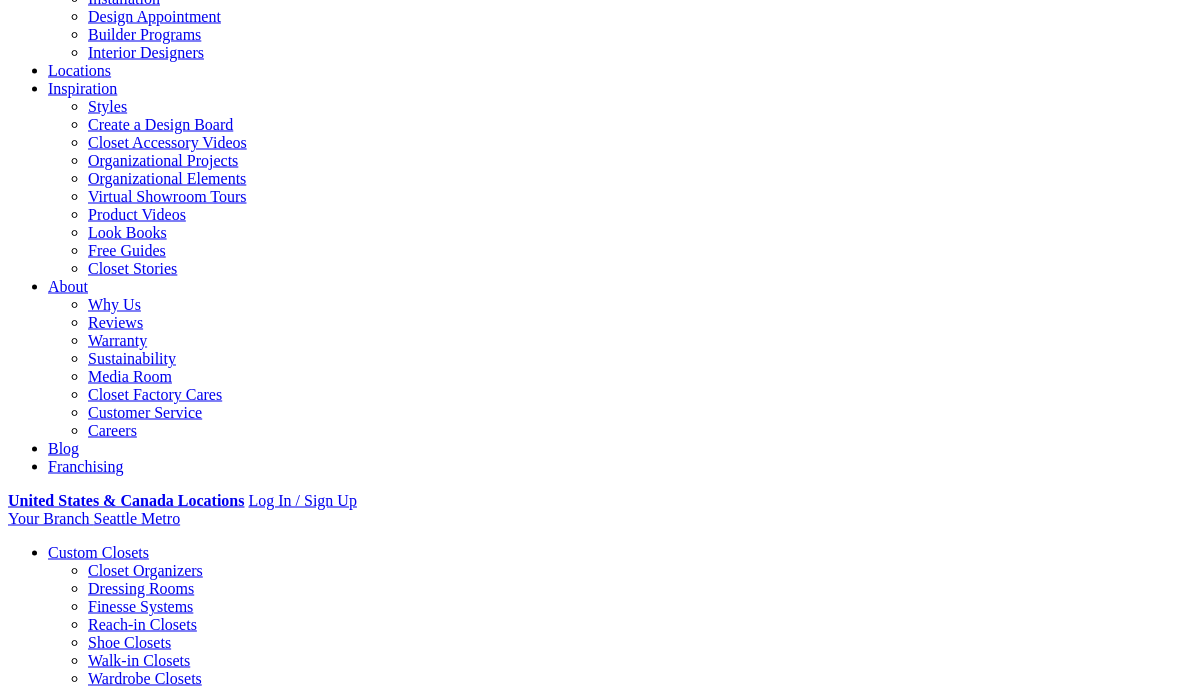 click on "About Us Product Videos Locations Blog Franchising Careers LookBooks How We Work Organizational Elements Privacy Policy Accessibility Sitemap Custom Closets Home Office Garage Wall Beds Entertainment Centers Laundry Room Wall Units Wine & Pantry Craft Room Mudrooms Kid Spaces Home Library
© 2025 Closet Factory.  						  All Rights Reserved.
Find us on Facebook
Find us on Twitter
Find us on Youtube
Find us on Instagram" at bounding box center (590, 2775) 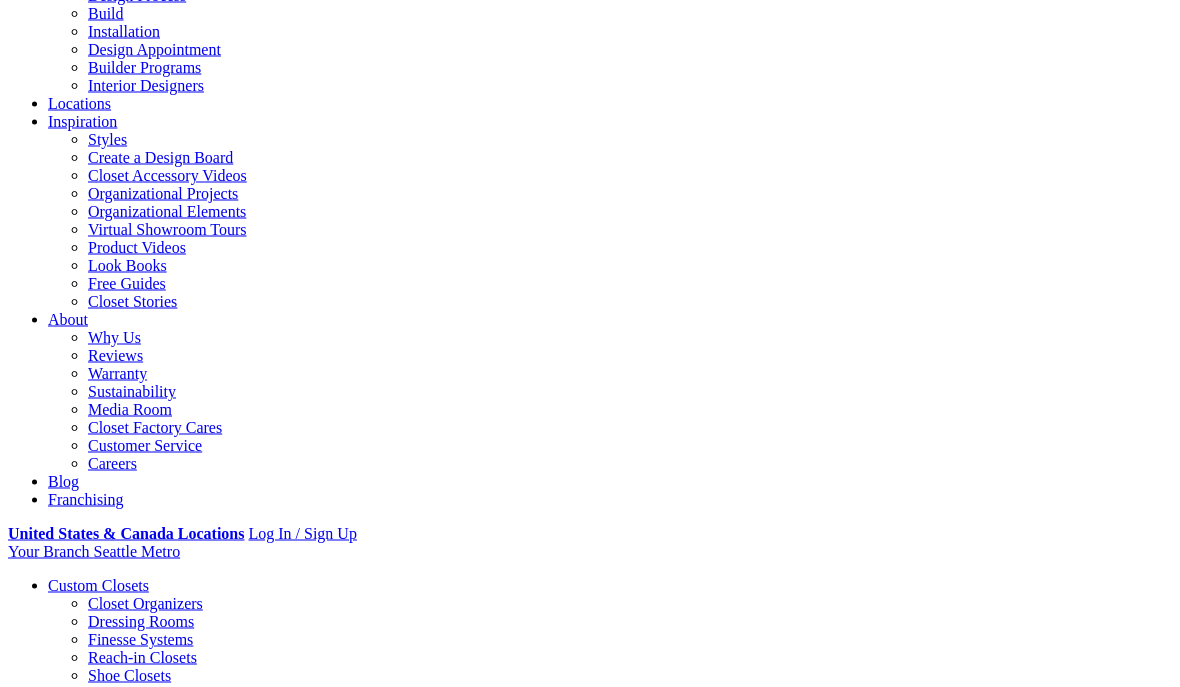 scroll, scrollTop: 244, scrollLeft: 0, axis: vertical 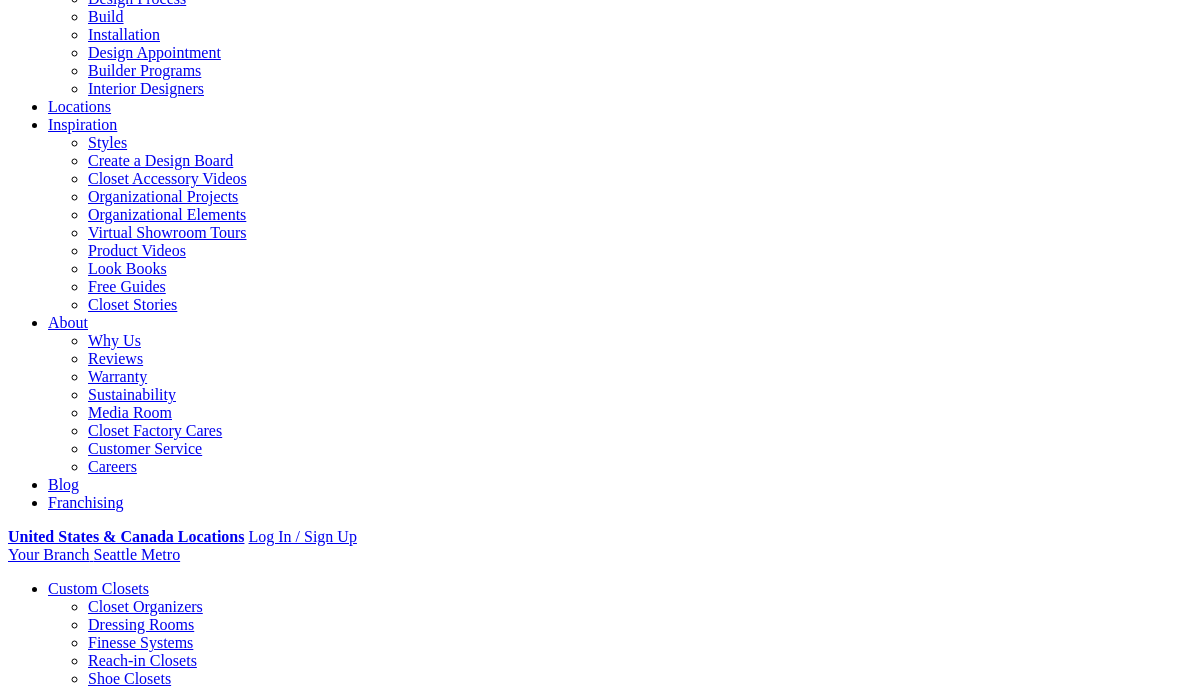 click on "Laundry Room" at bounding box center (96, 840) 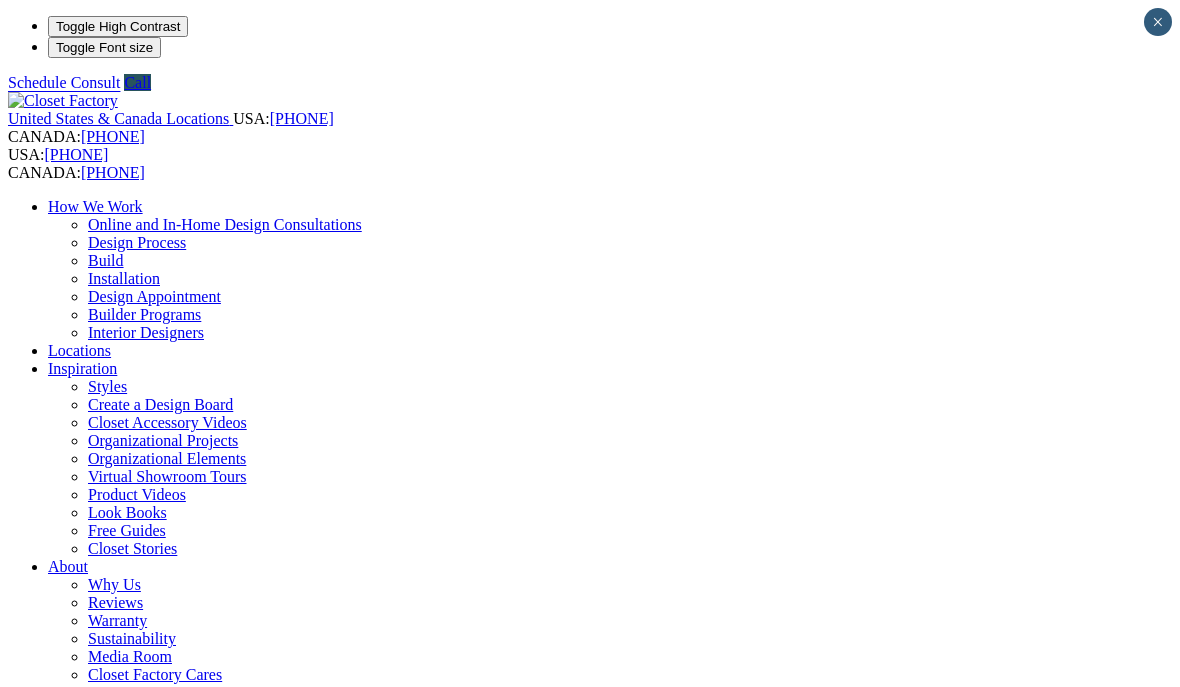 scroll, scrollTop: 0, scrollLeft: 0, axis: both 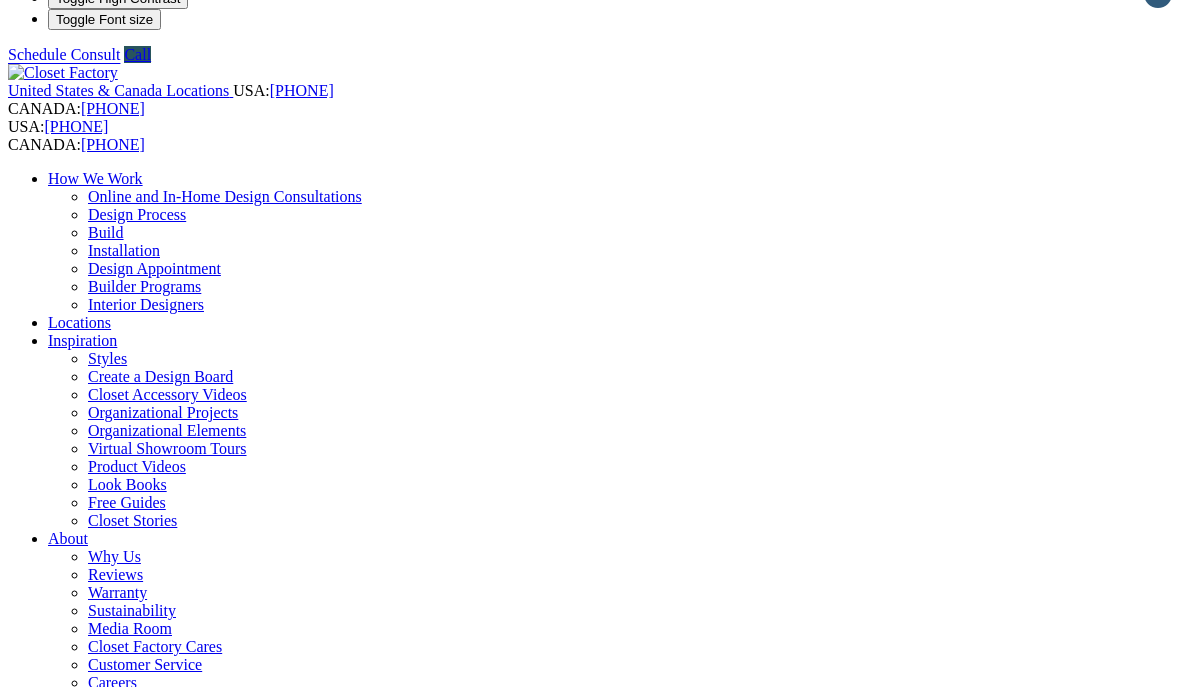 click on "Walk-in Closets" at bounding box center (139, 912) 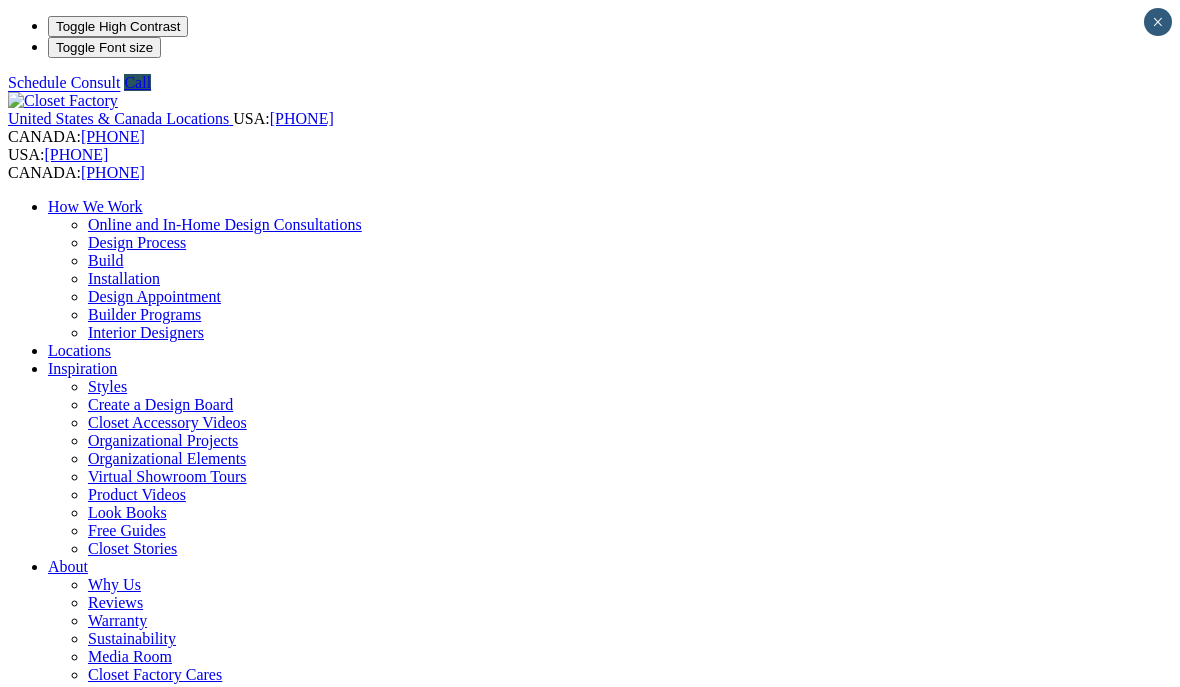 scroll, scrollTop: 0, scrollLeft: 0, axis: both 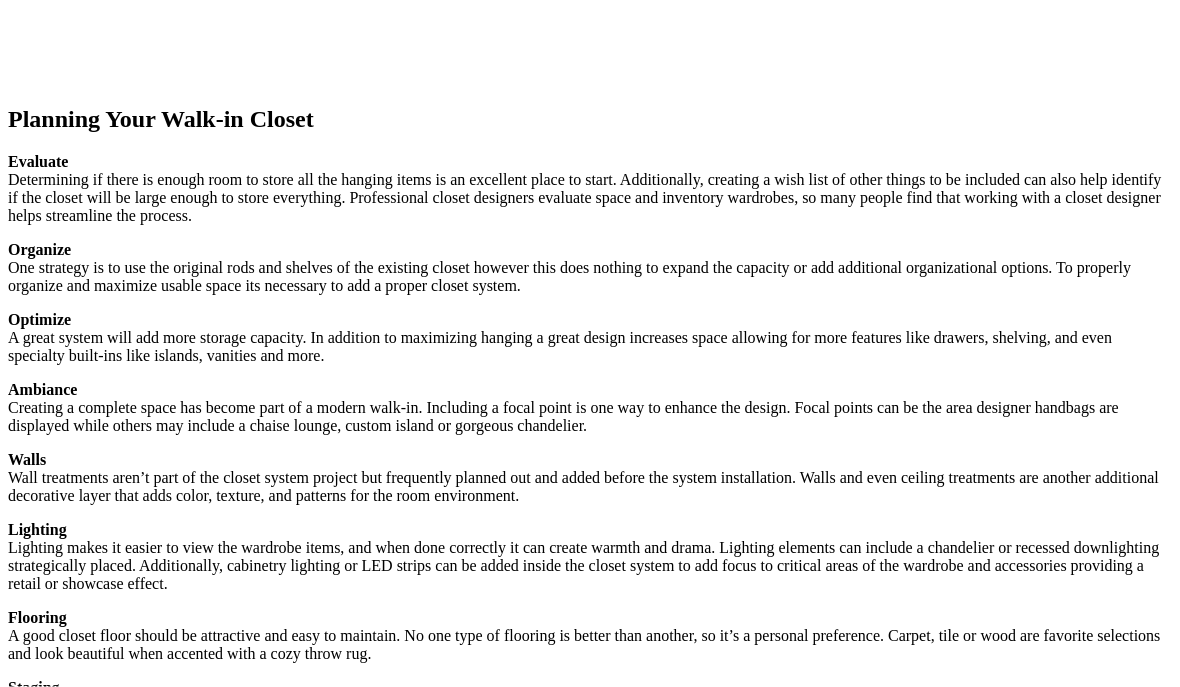 click on "Locations" at bounding box center [79, -2752] 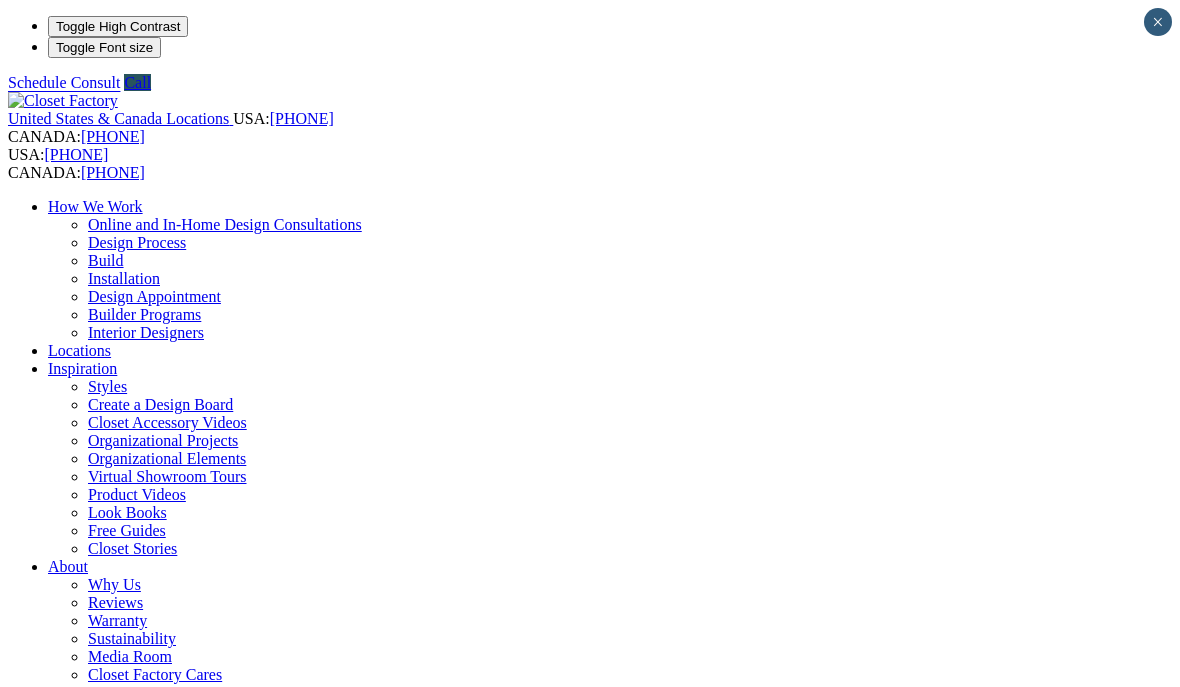 scroll, scrollTop: 0, scrollLeft: 0, axis: both 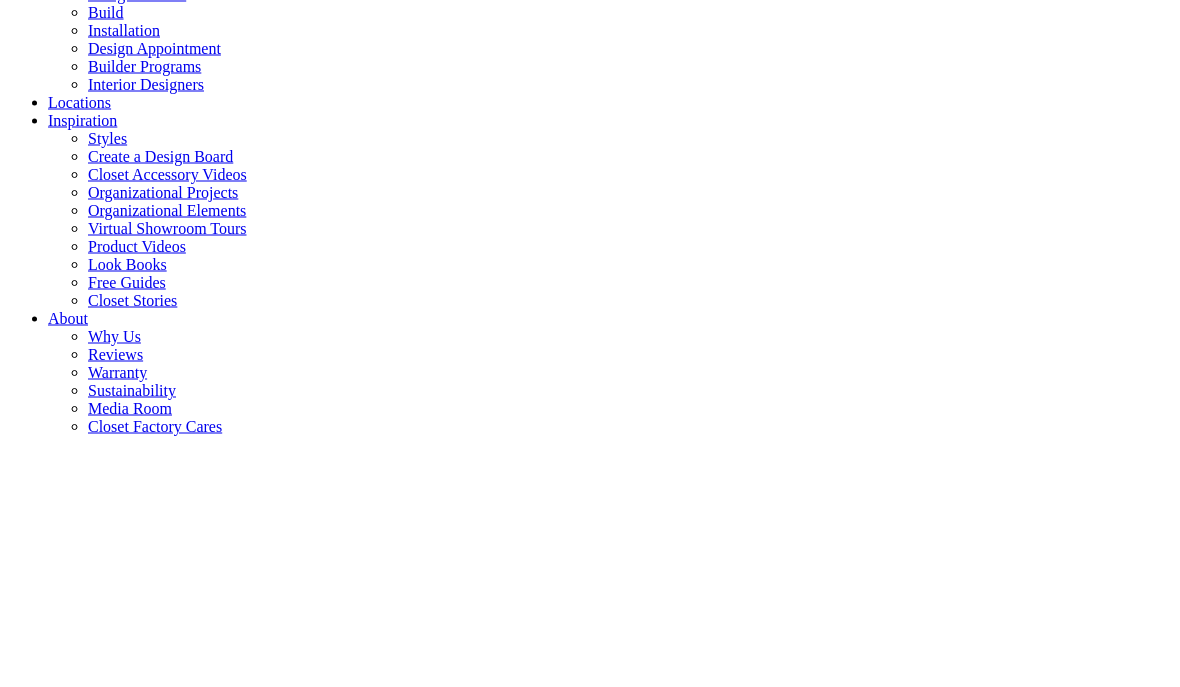 type on "*****" 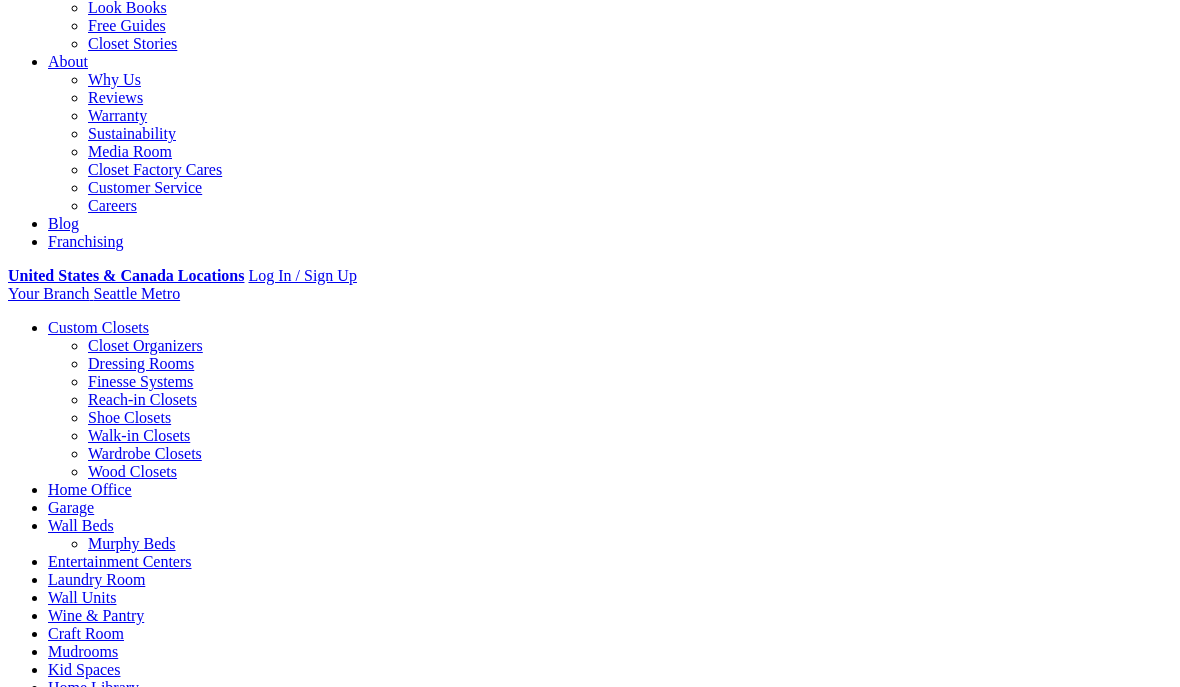 scroll, scrollTop: 0, scrollLeft: 0, axis: both 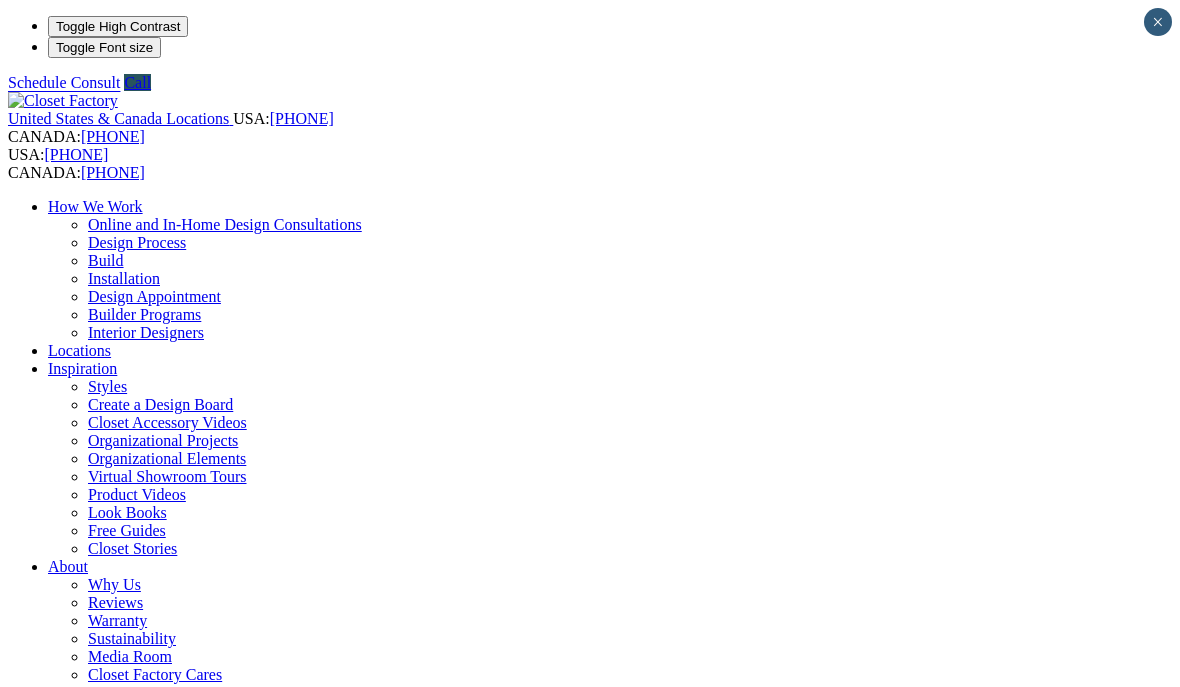 click at bounding box center (162, 1497) 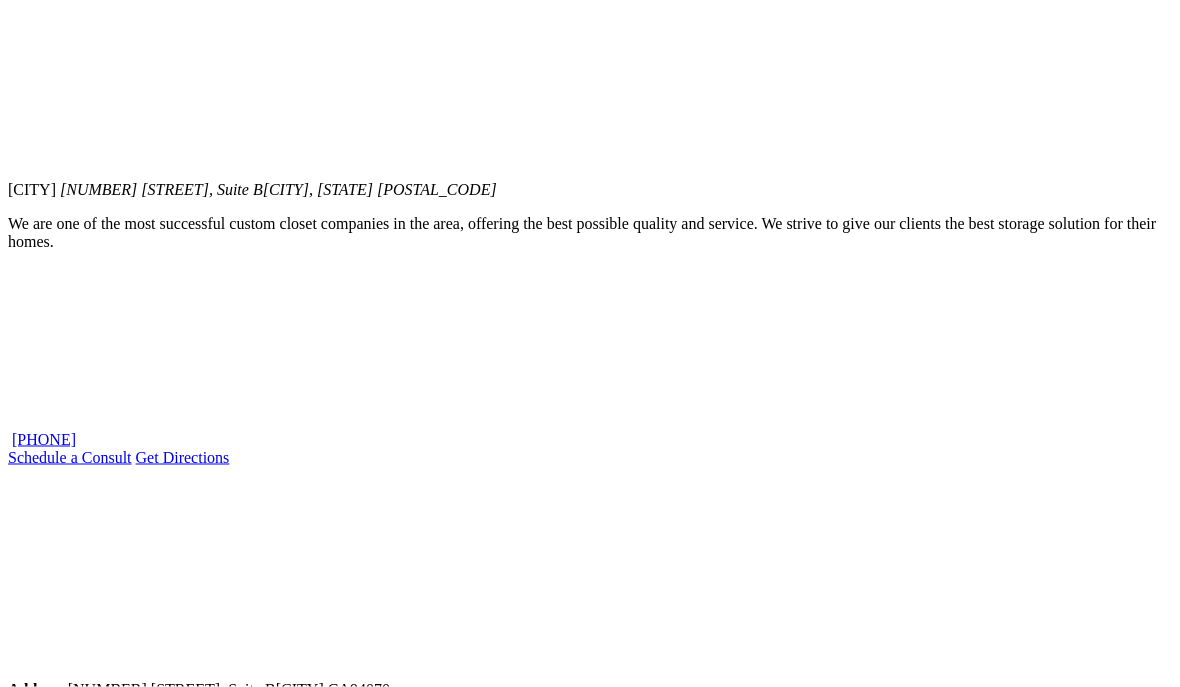 scroll, scrollTop: 1486, scrollLeft: 0, axis: vertical 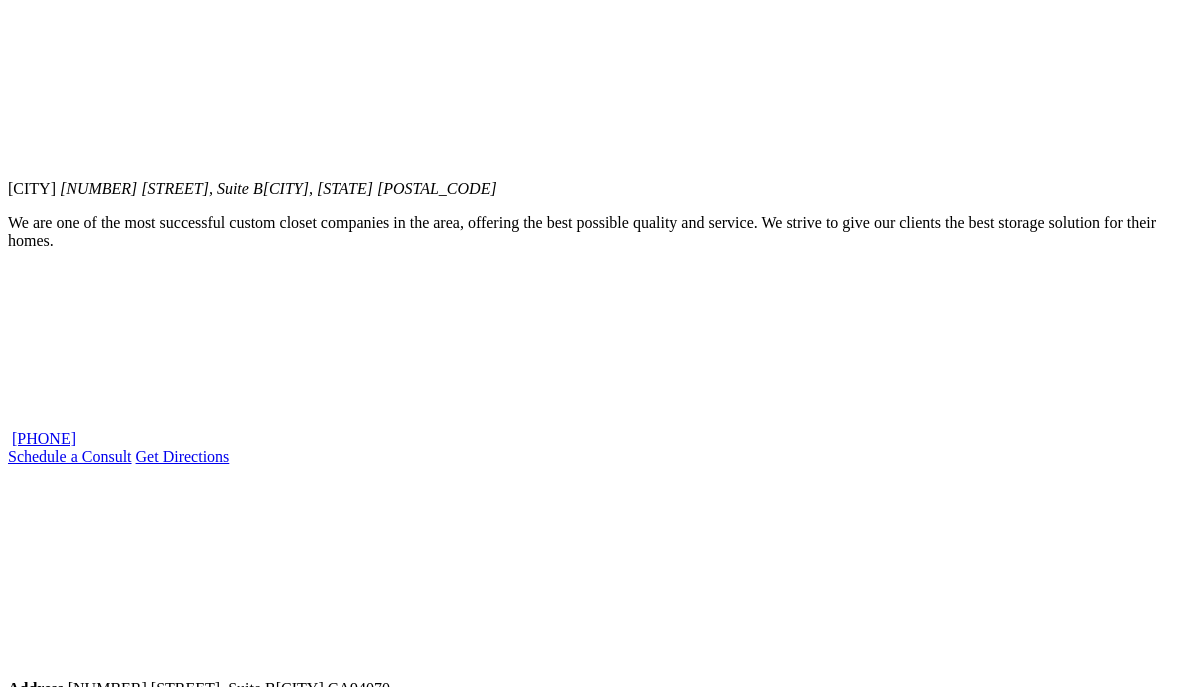 click on "Locations" at bounding box center [79, -1136] 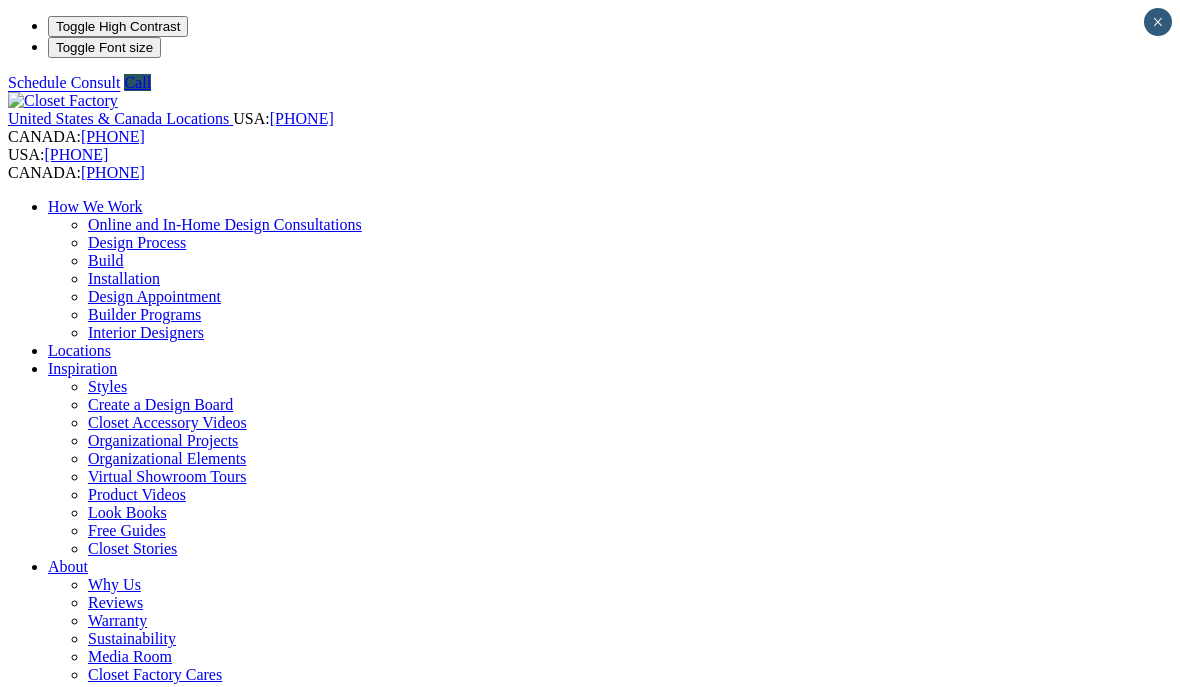 scroll, scrollTop: 0, scrollLeft: 0, axis: both 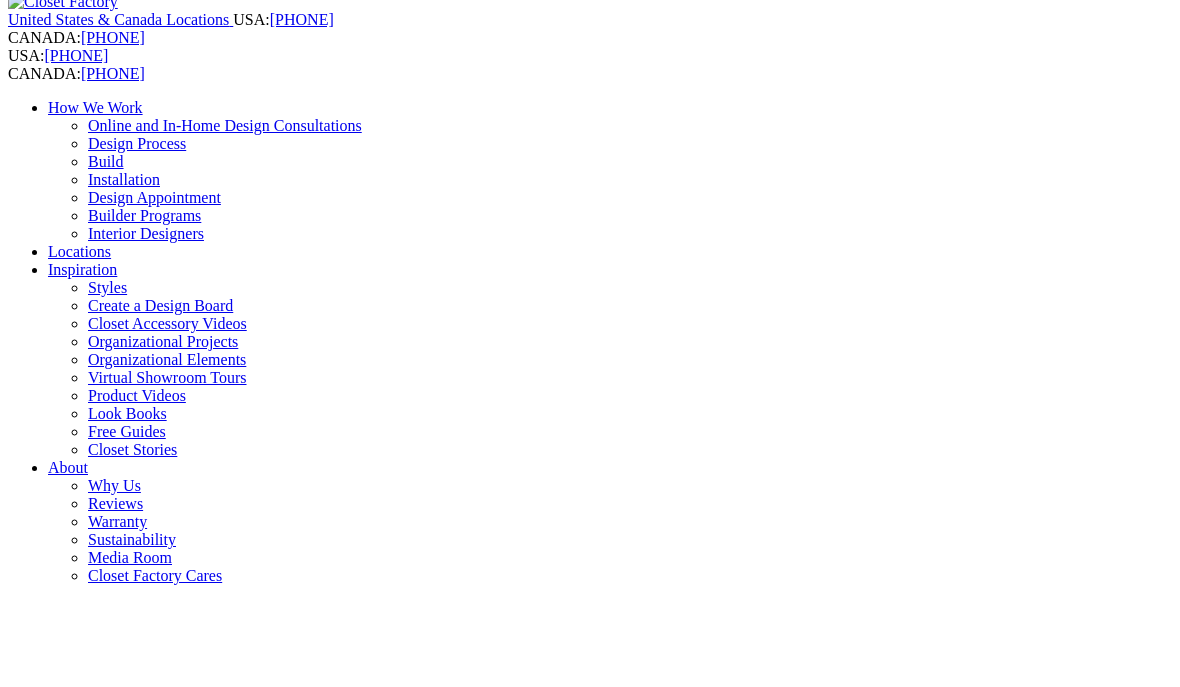 type on "*****" 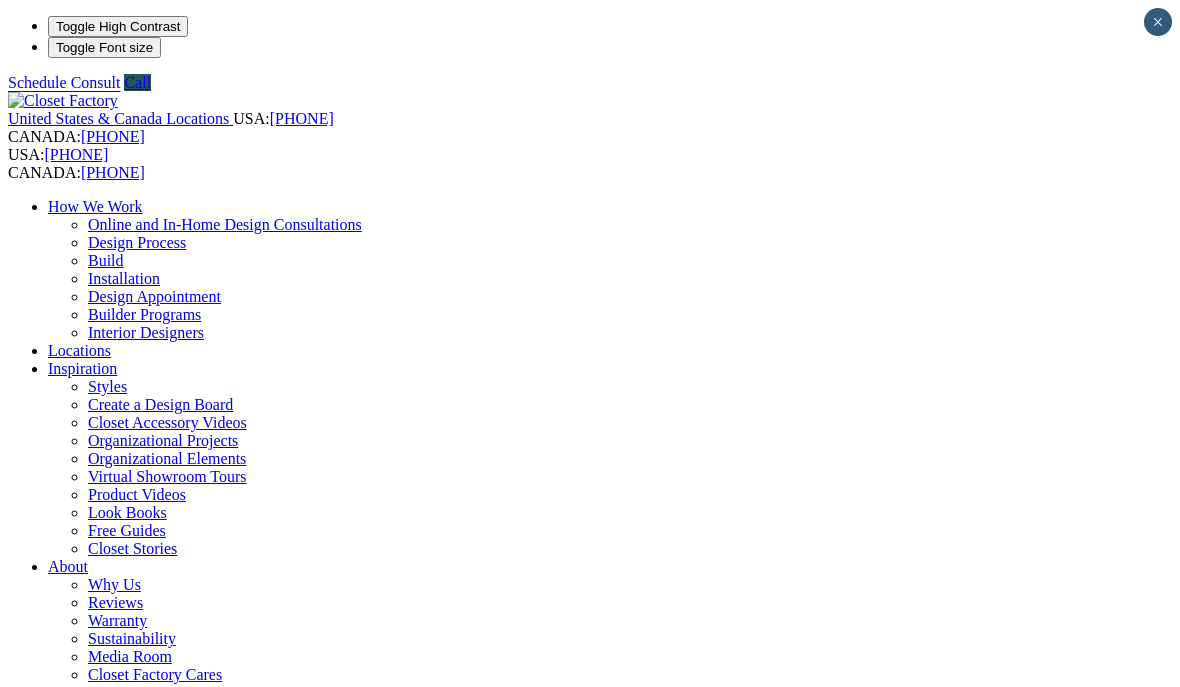 scroll, scrollTop: 0, scrollLeft: 0, axis: both 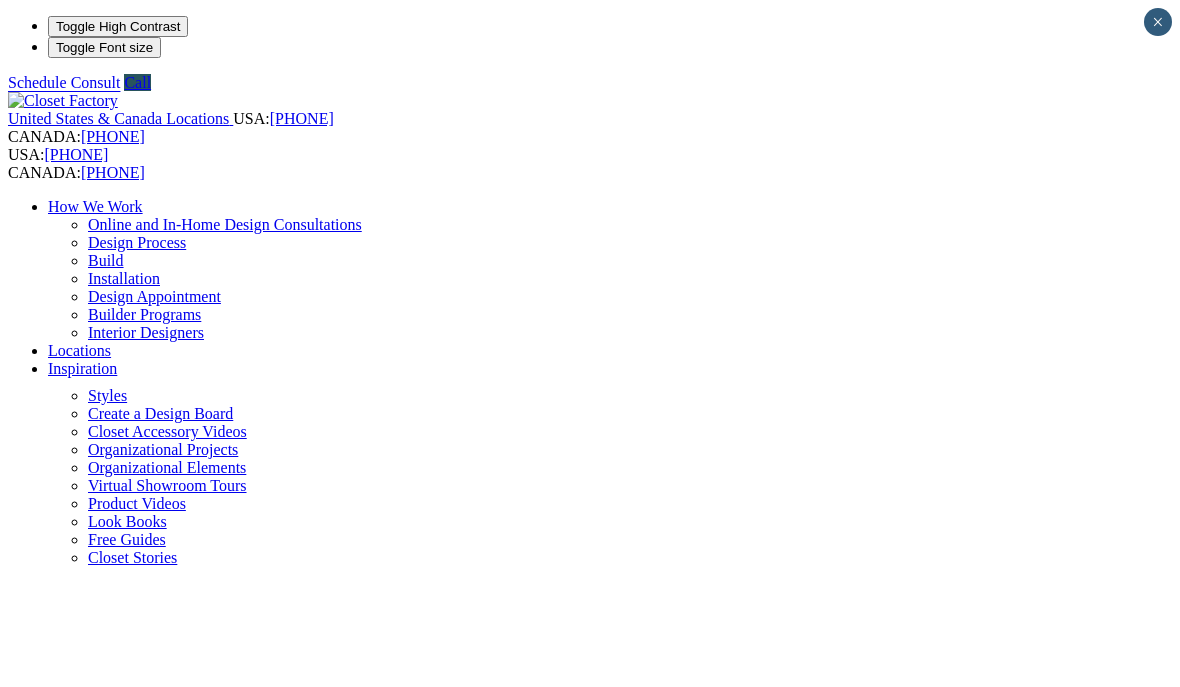 click on "Your Branch
[CITY] Metro
ZIP code
*" at bounding box center [590, 971] 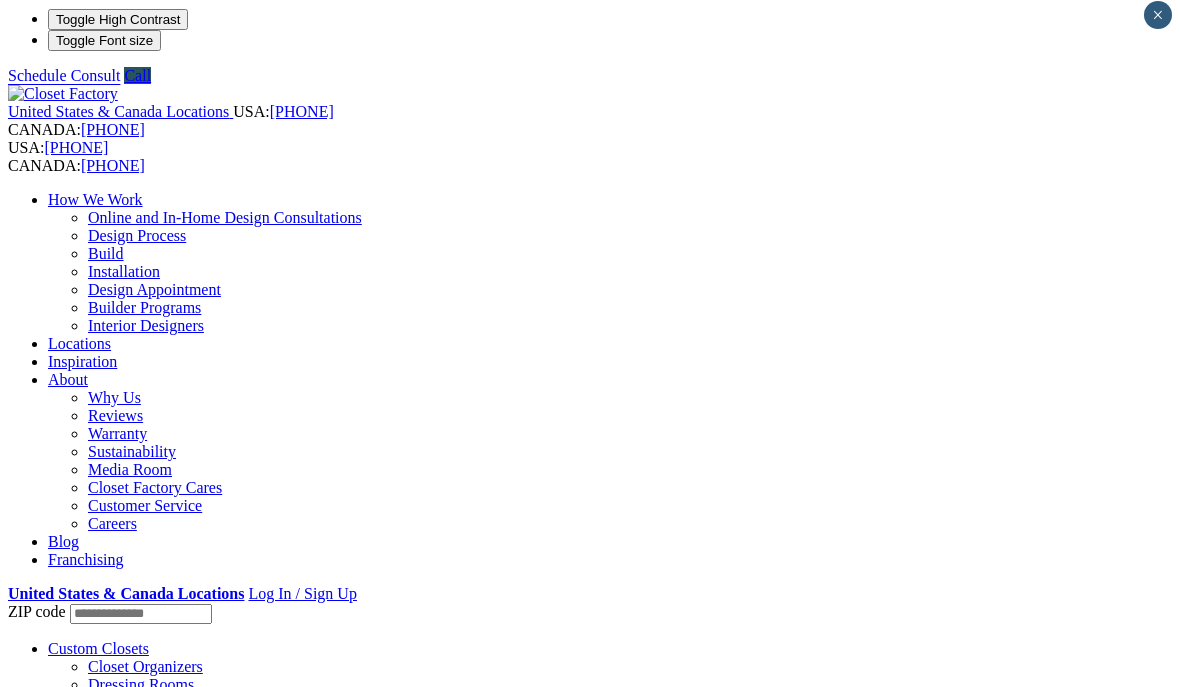 scroll, scrollTop: 0, scrollLeft: 0, axis: both 